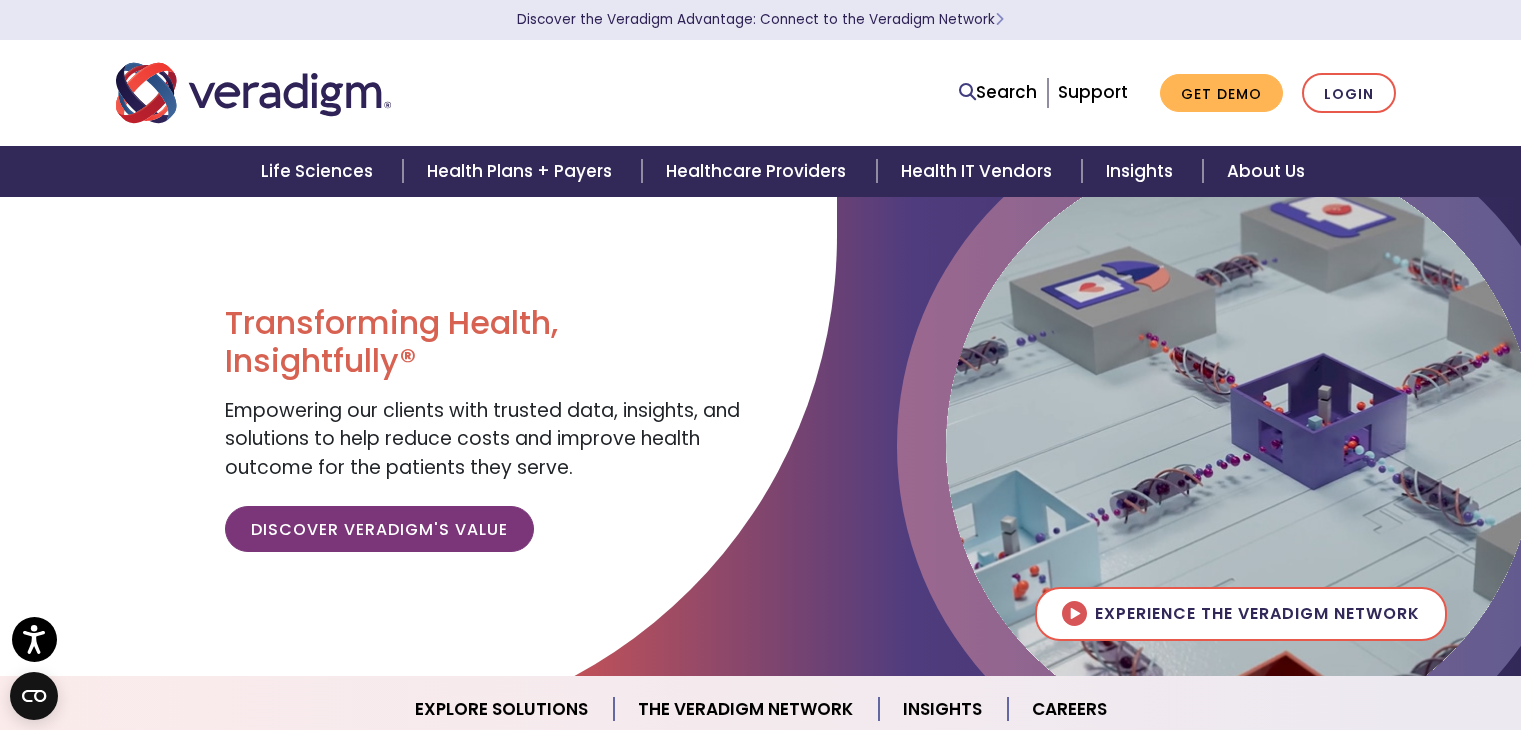 scroll, scrollTop: 0, scrollLeft: 0, axis: both 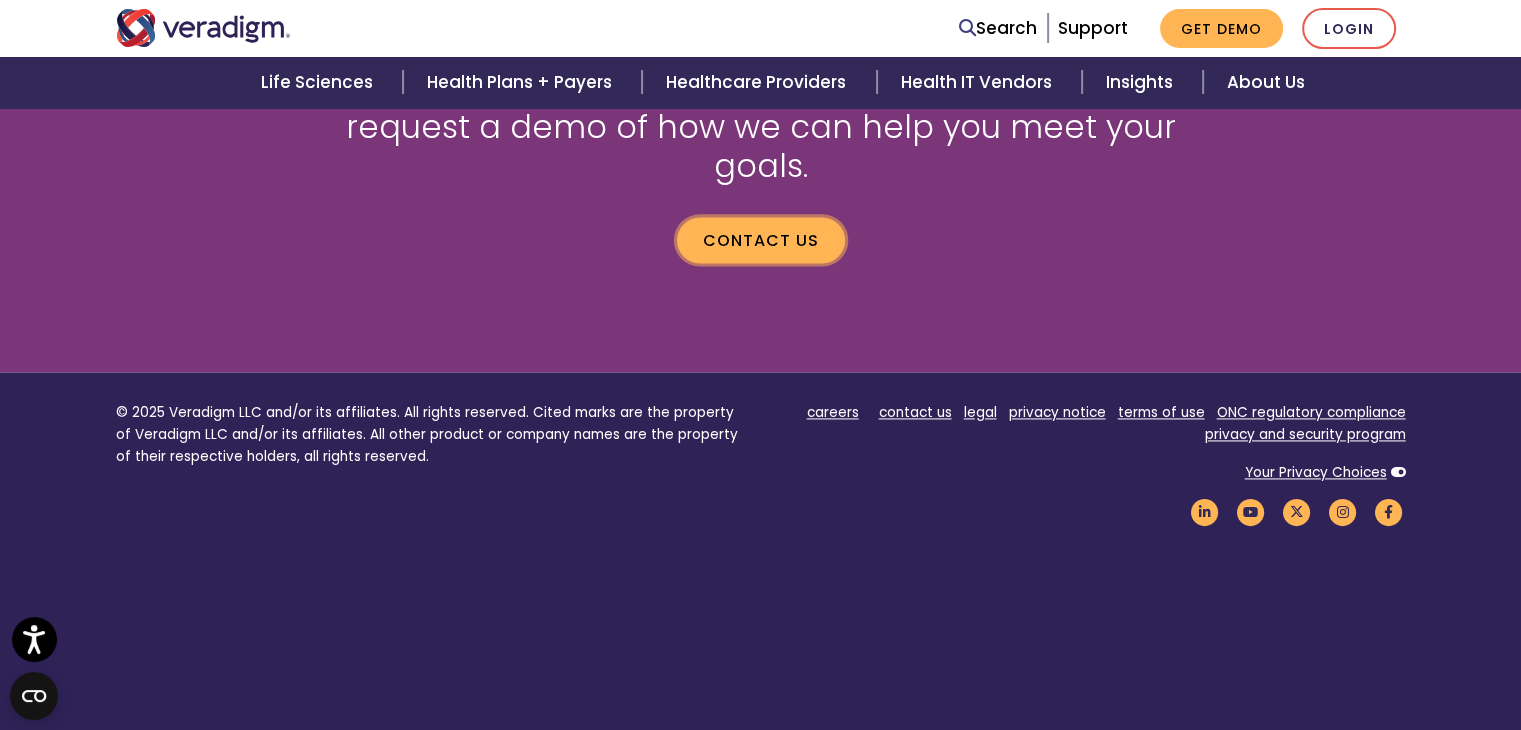 click on "Contact us" at bounding box center [761, 240] 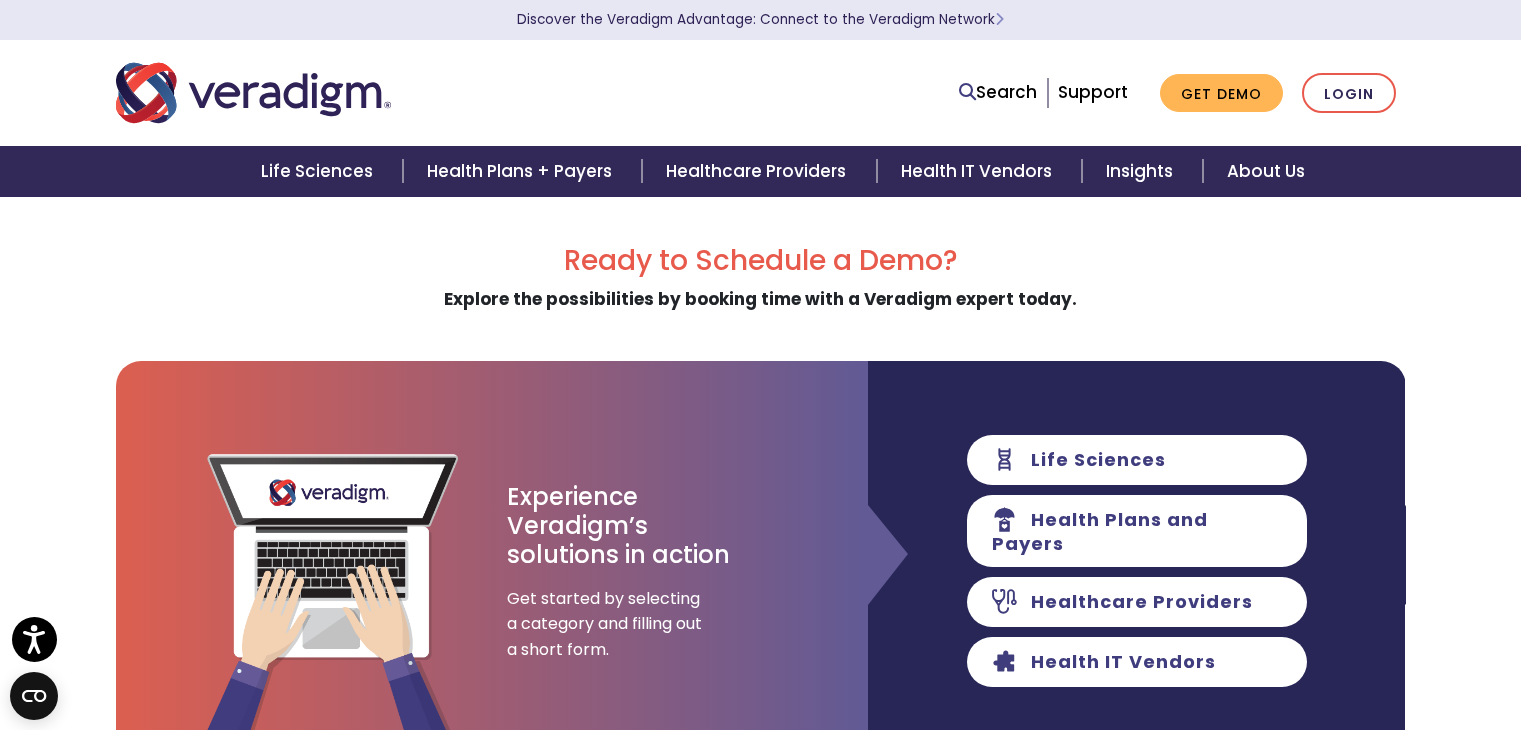 scroll, scrollTop: 0, scrollLeft: 0, axis: both 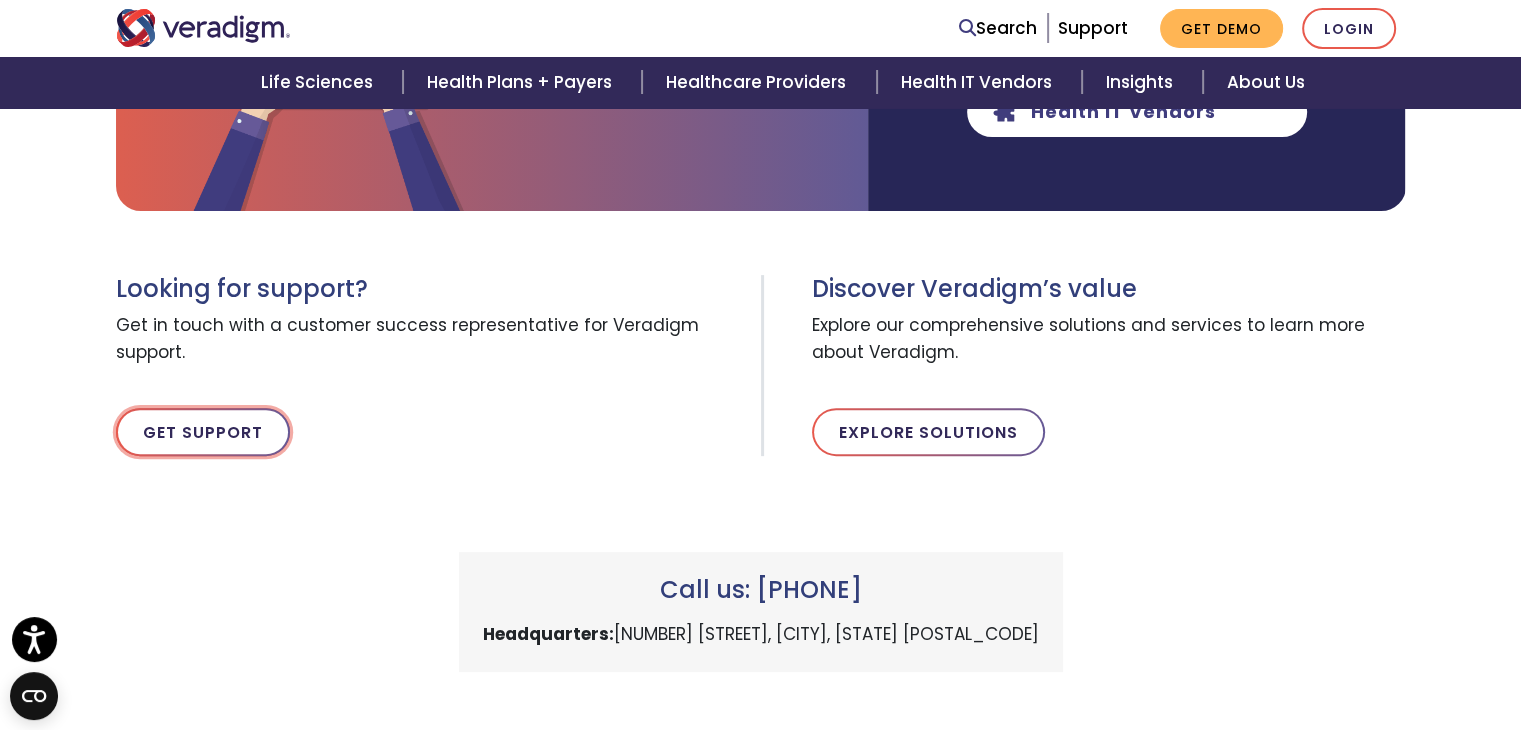click on "Get Support" at bounding box center (203, 432) 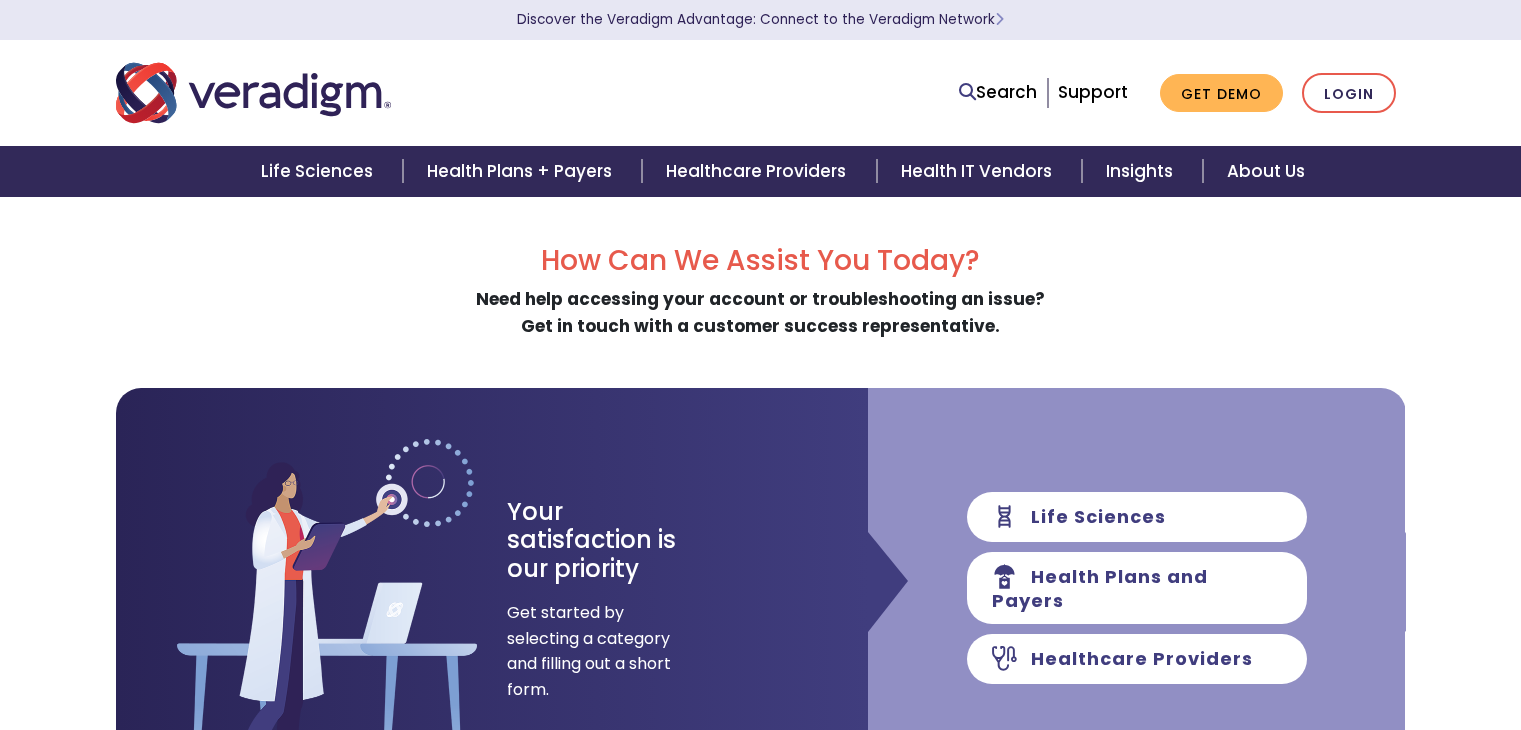 scroll, scrollTop: 0, scrollLeft: 0, axis: both 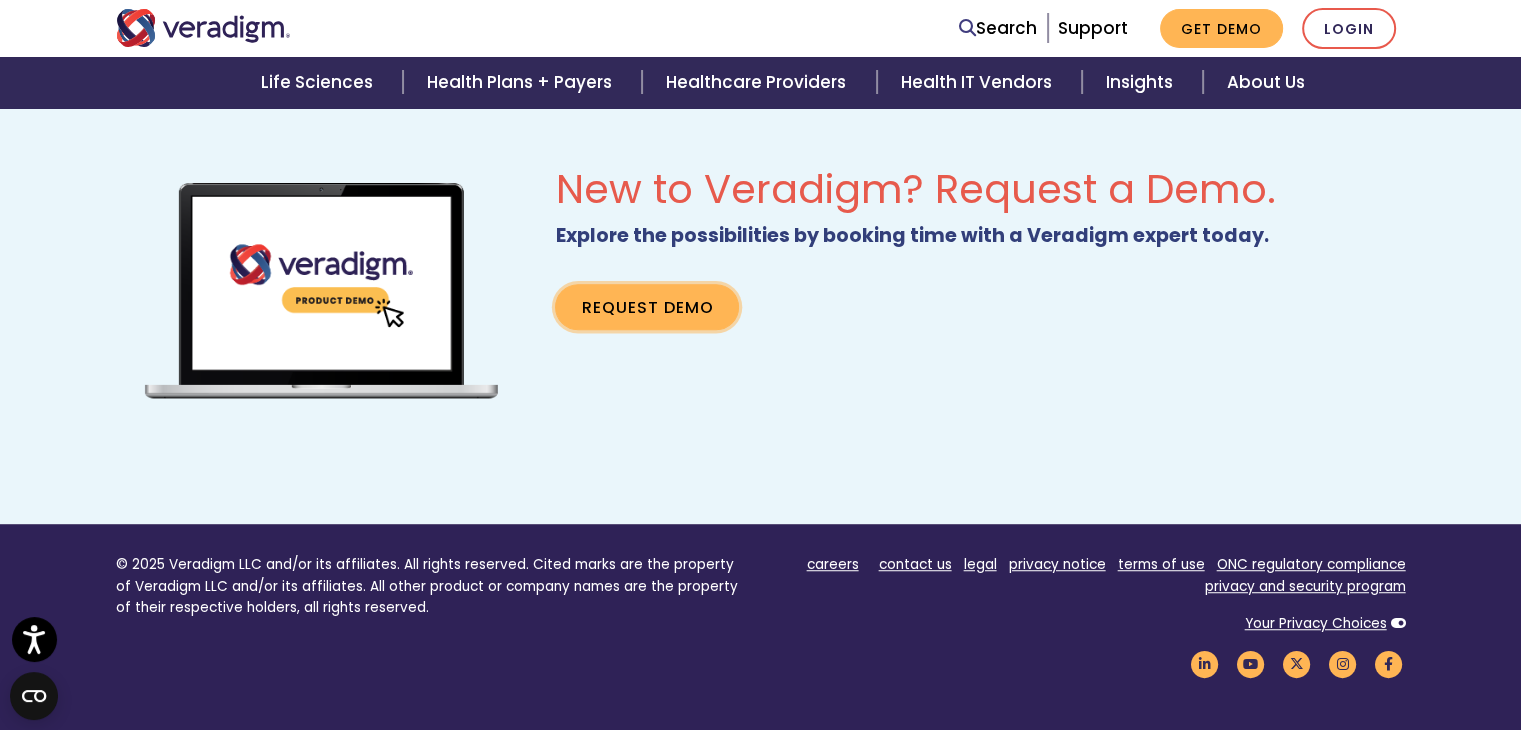 click on "Request Demo" at bounding box center [647, 307] 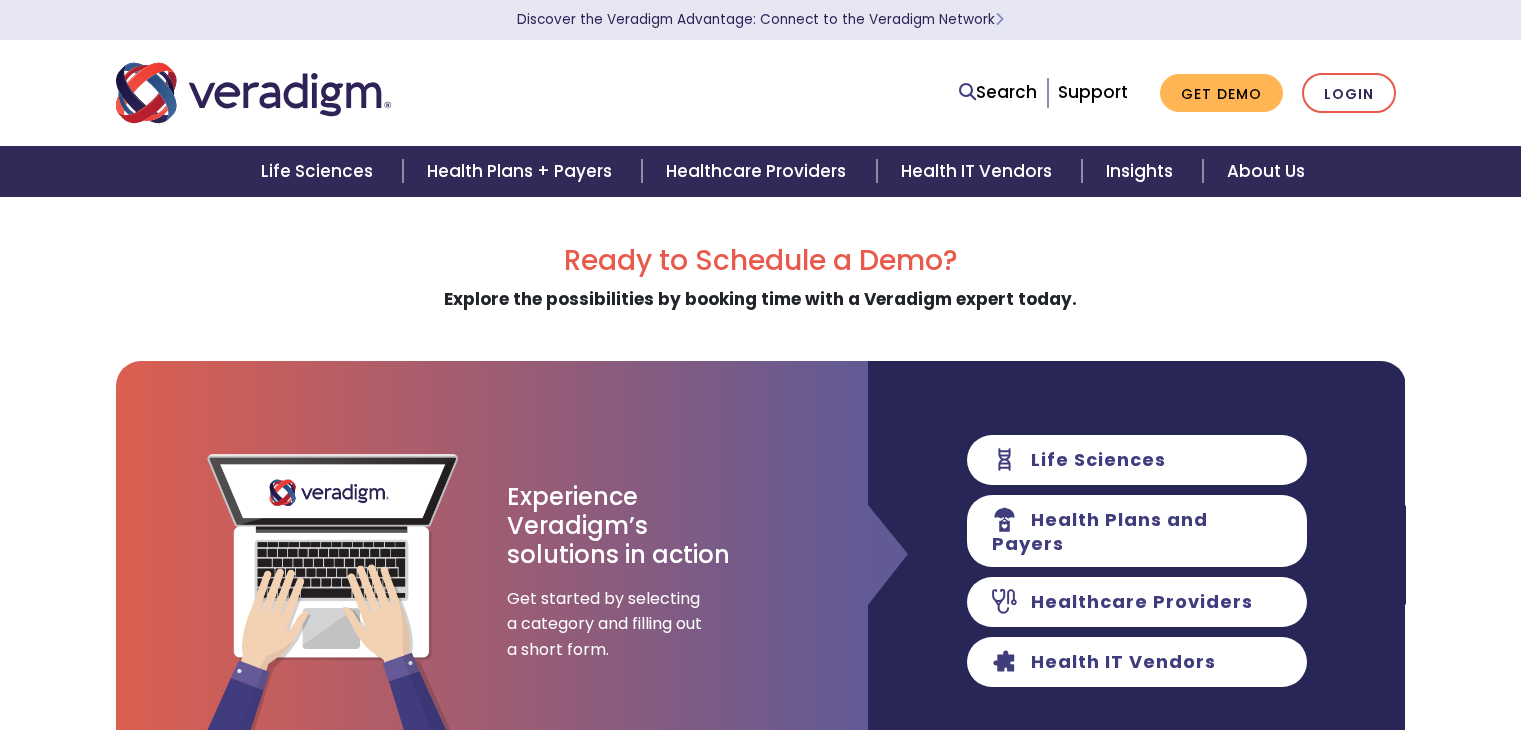 scroll, scrollTop: 0, scrollLeft: 0, axis: both 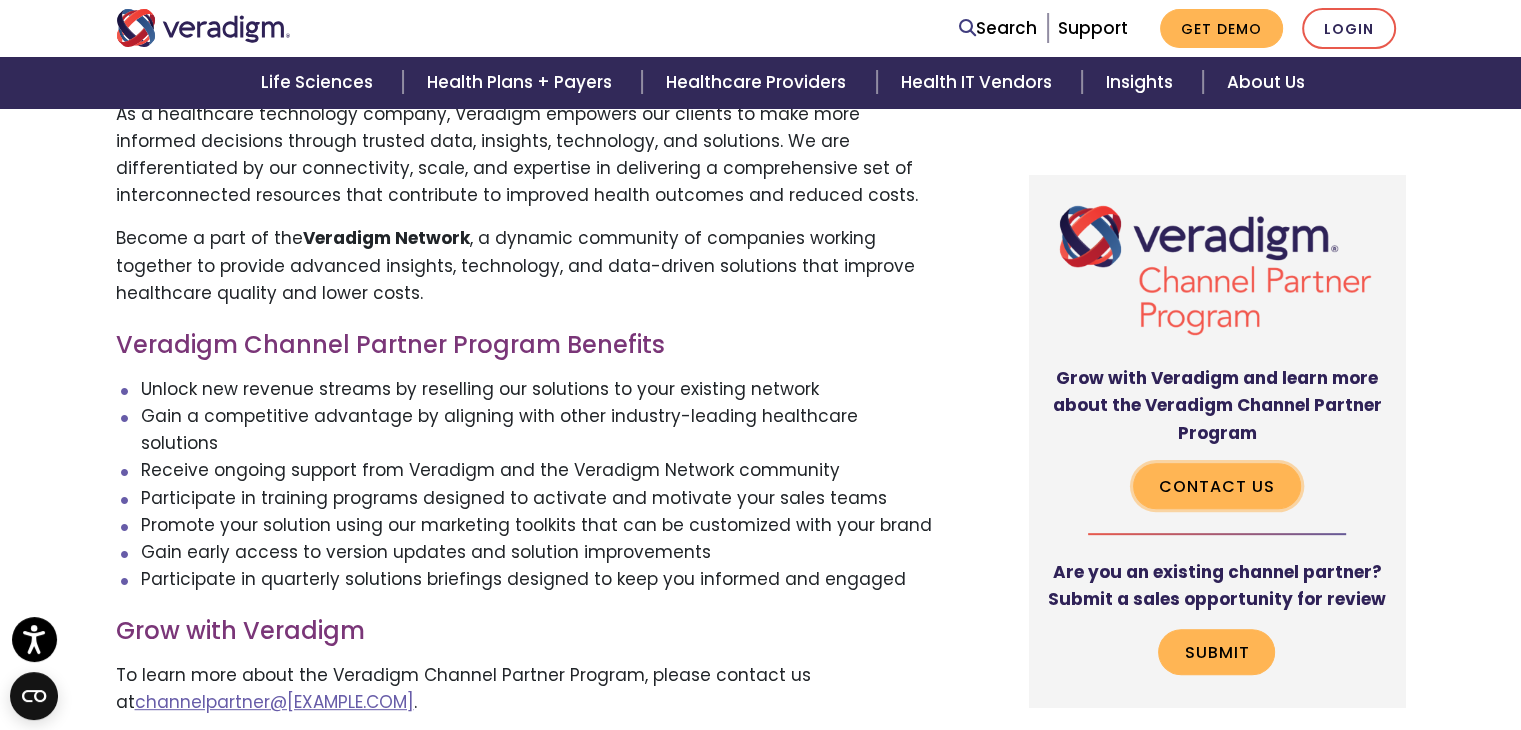 click on "Contact Us" at bounding box center (1217, 485) 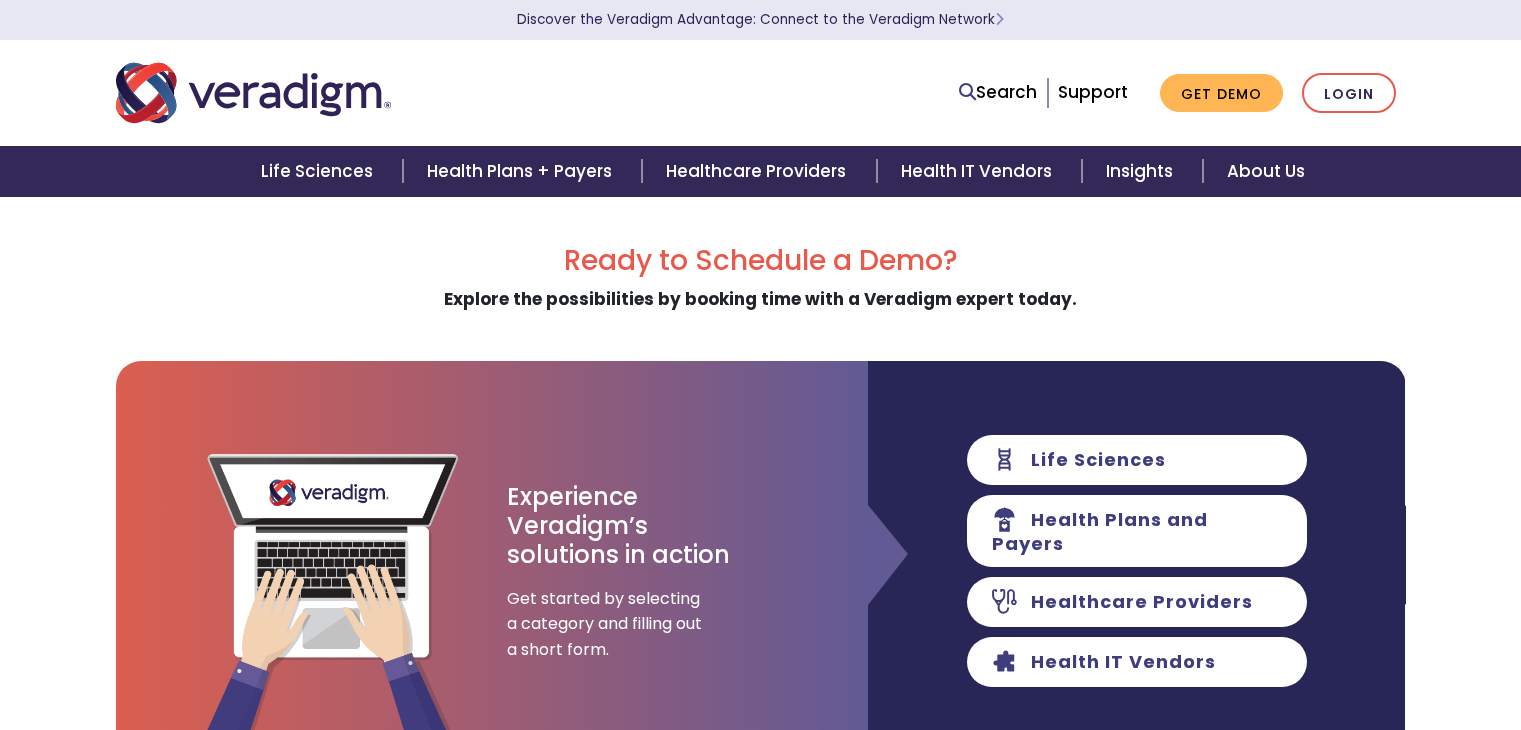 scroll, scrollTop: 0, scrollLeft: 0, axis: both 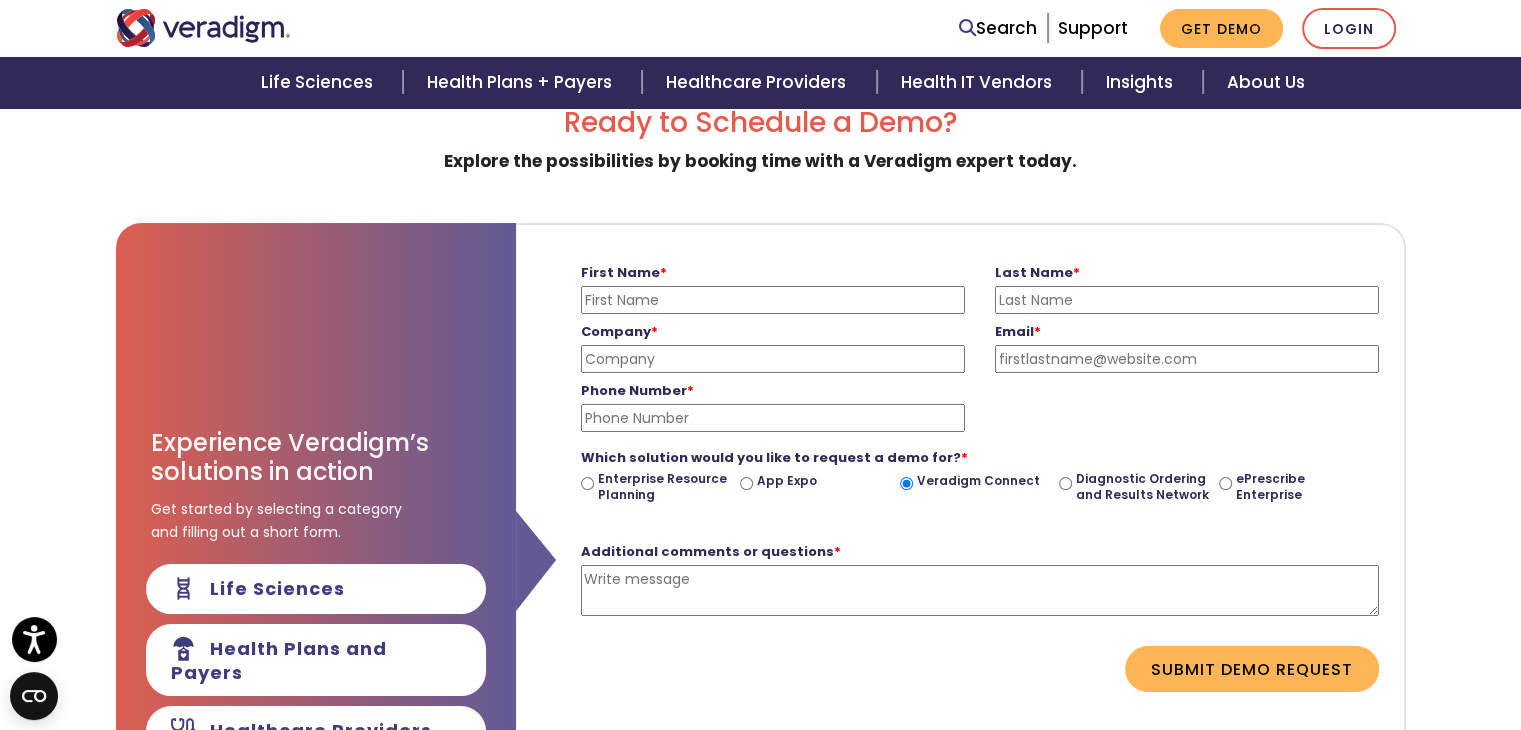 click on "First Name *" at bounding box center [773, 300] 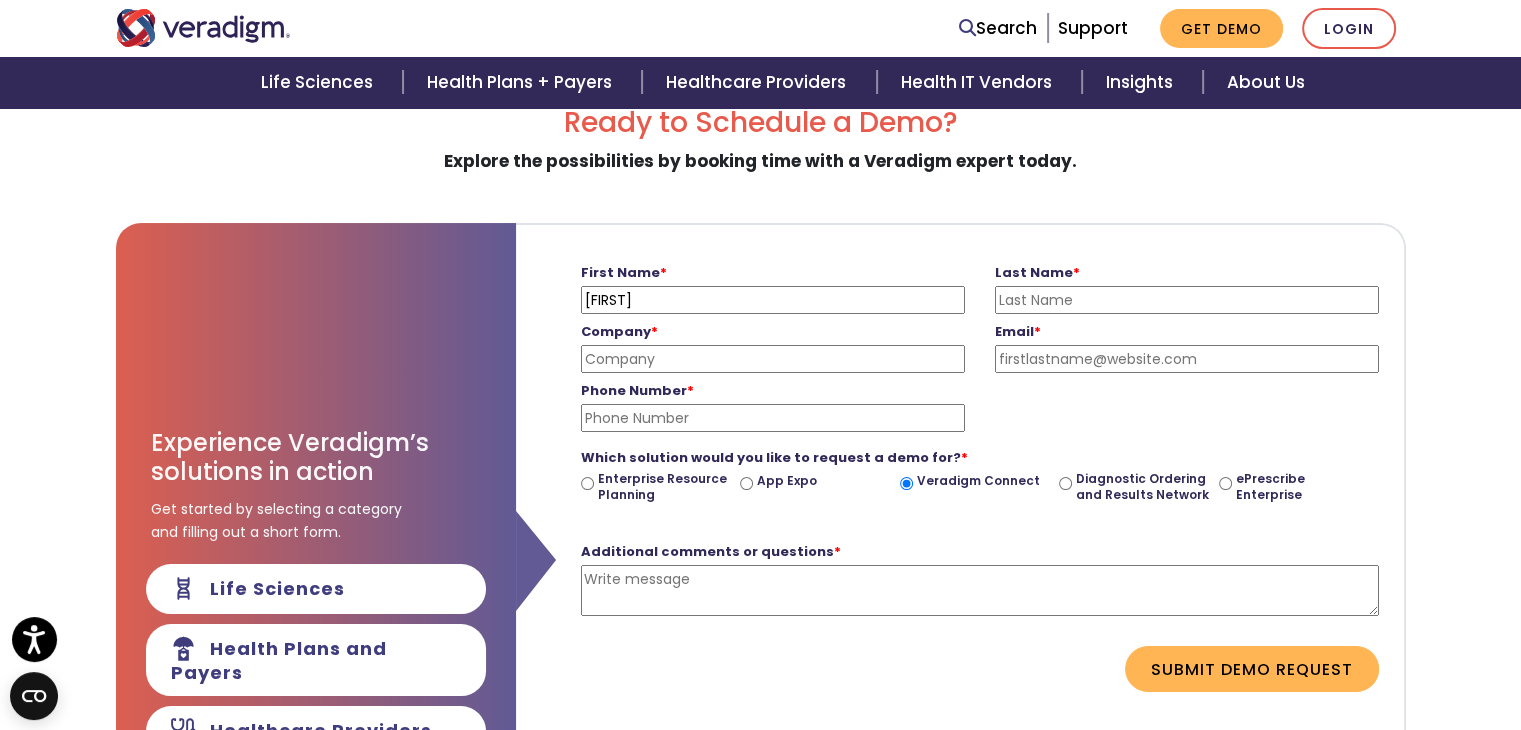 drag, startPoint x: 1046, startPoint y: 291, endPoint x: 1053, endPoint y: 313, distance: 23.086792 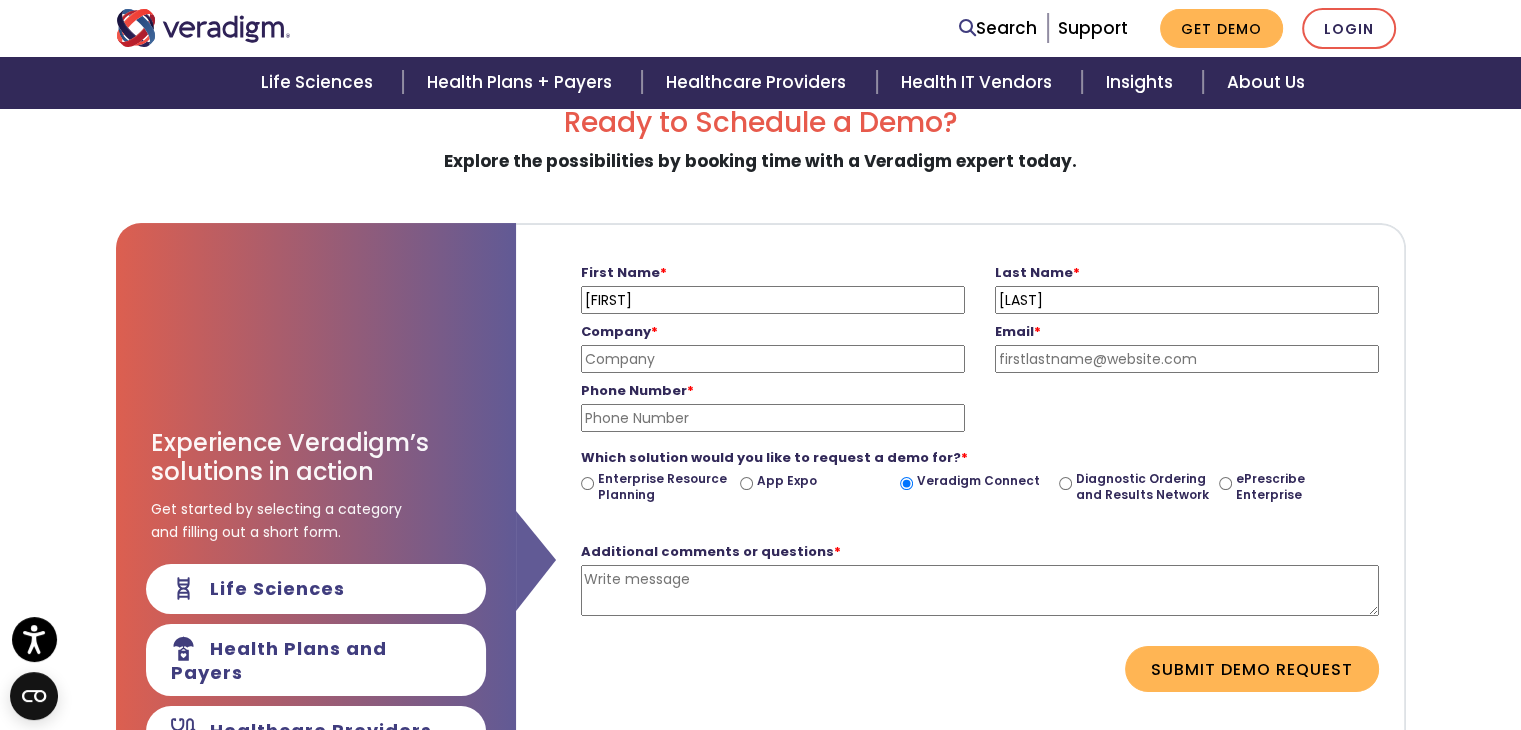 type on "[LAST]" 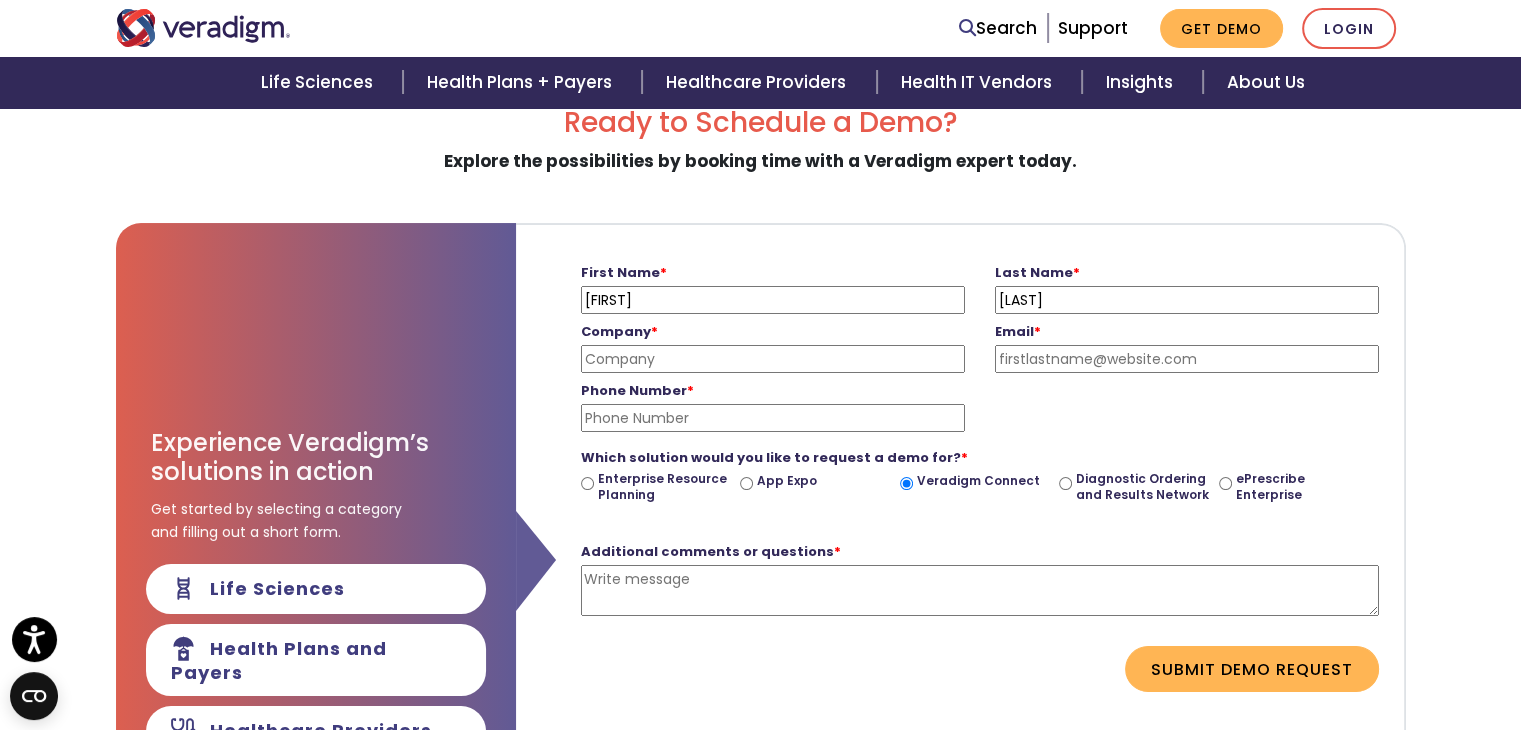 type on "QuestHire Solutions" 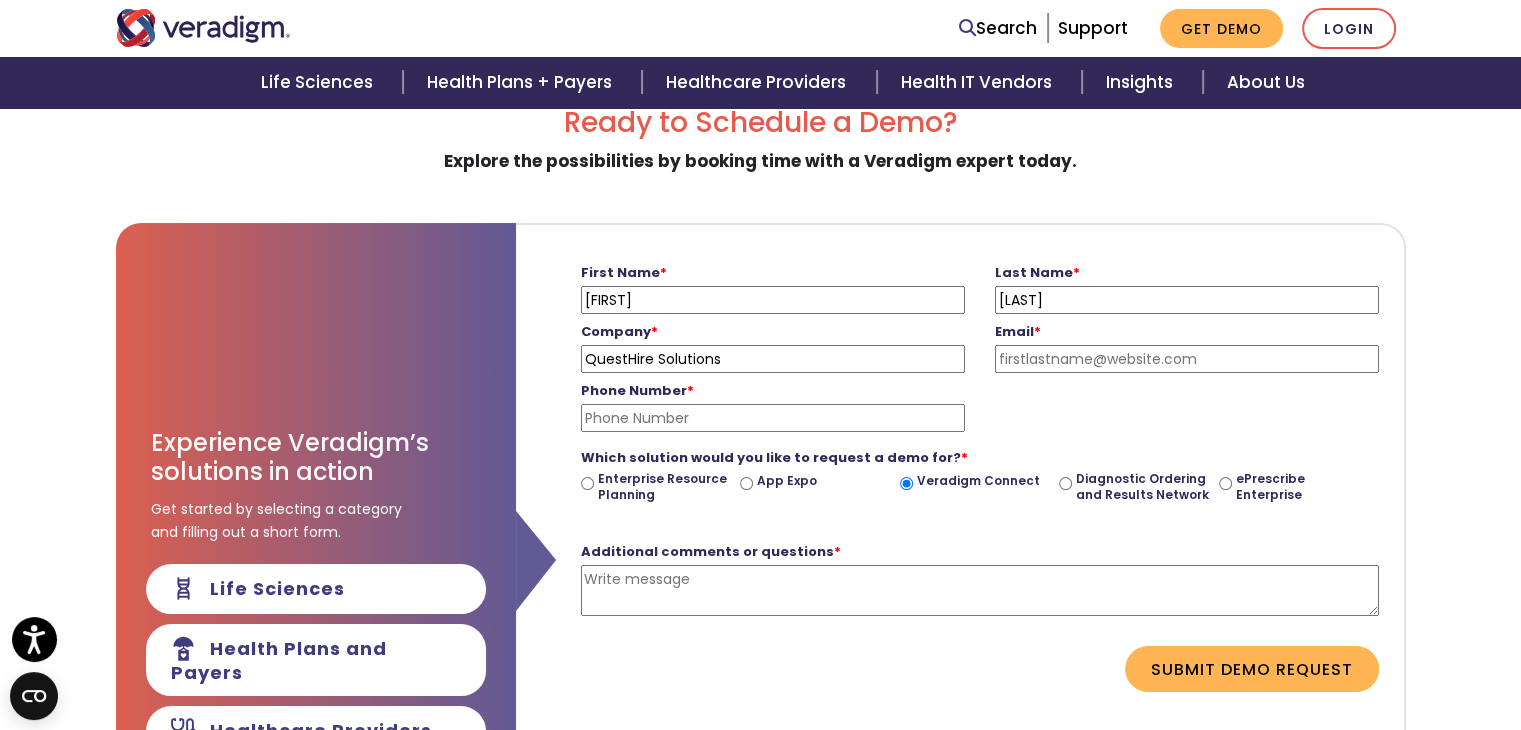 click on "Phone Number *" at bounding box center (773, 418) 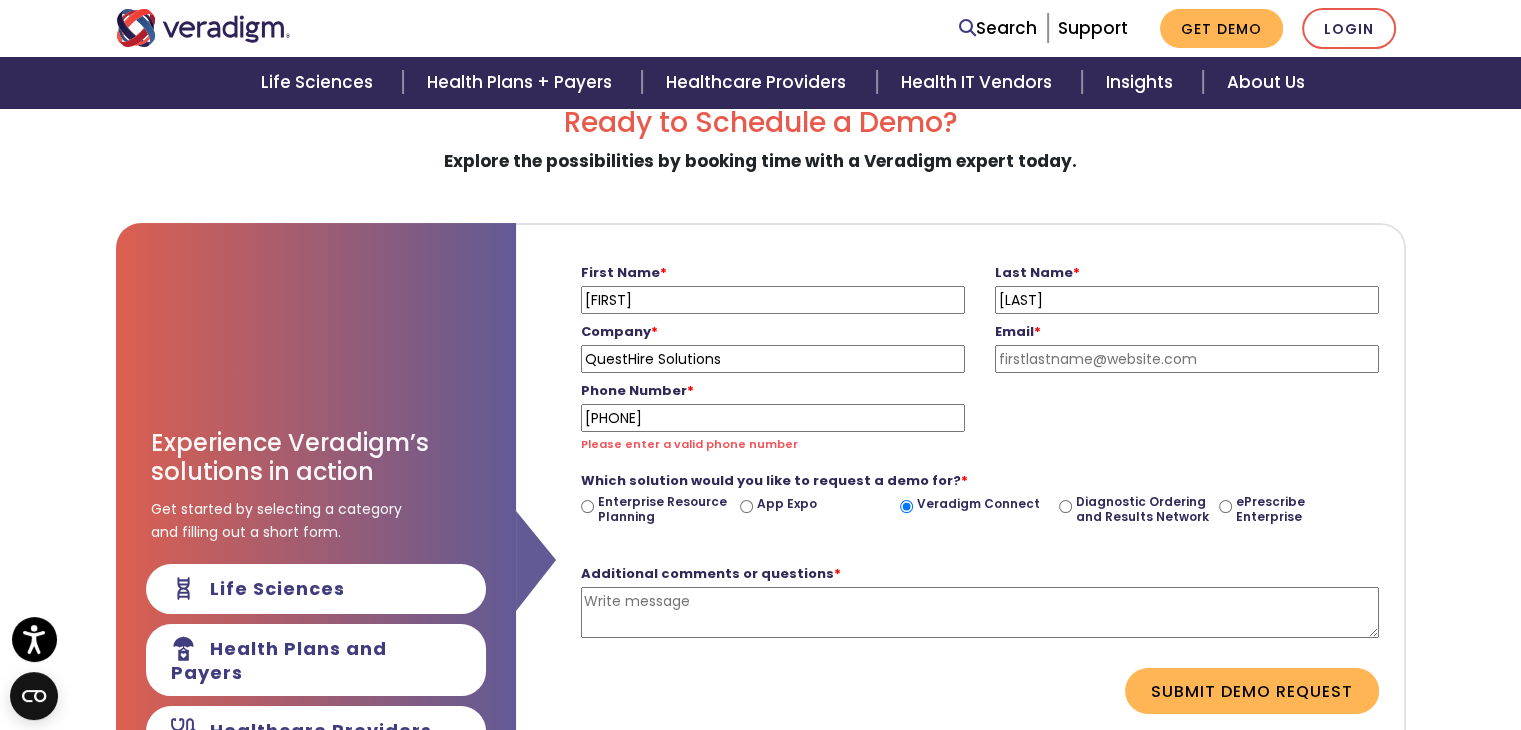 click on "[PHONE]" at bounding box center [773, 418] 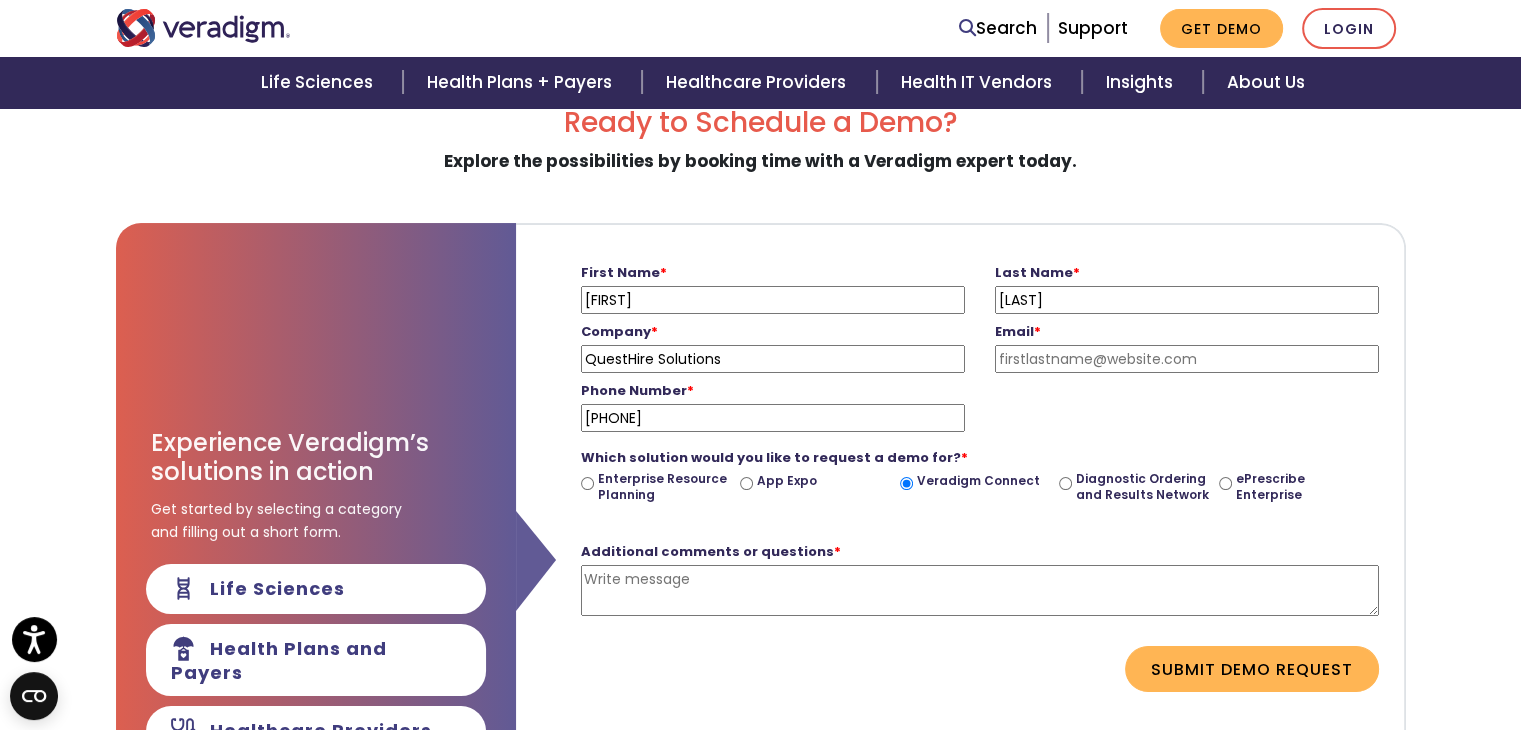 click on "Email *" at bounding box center (1187, 359) 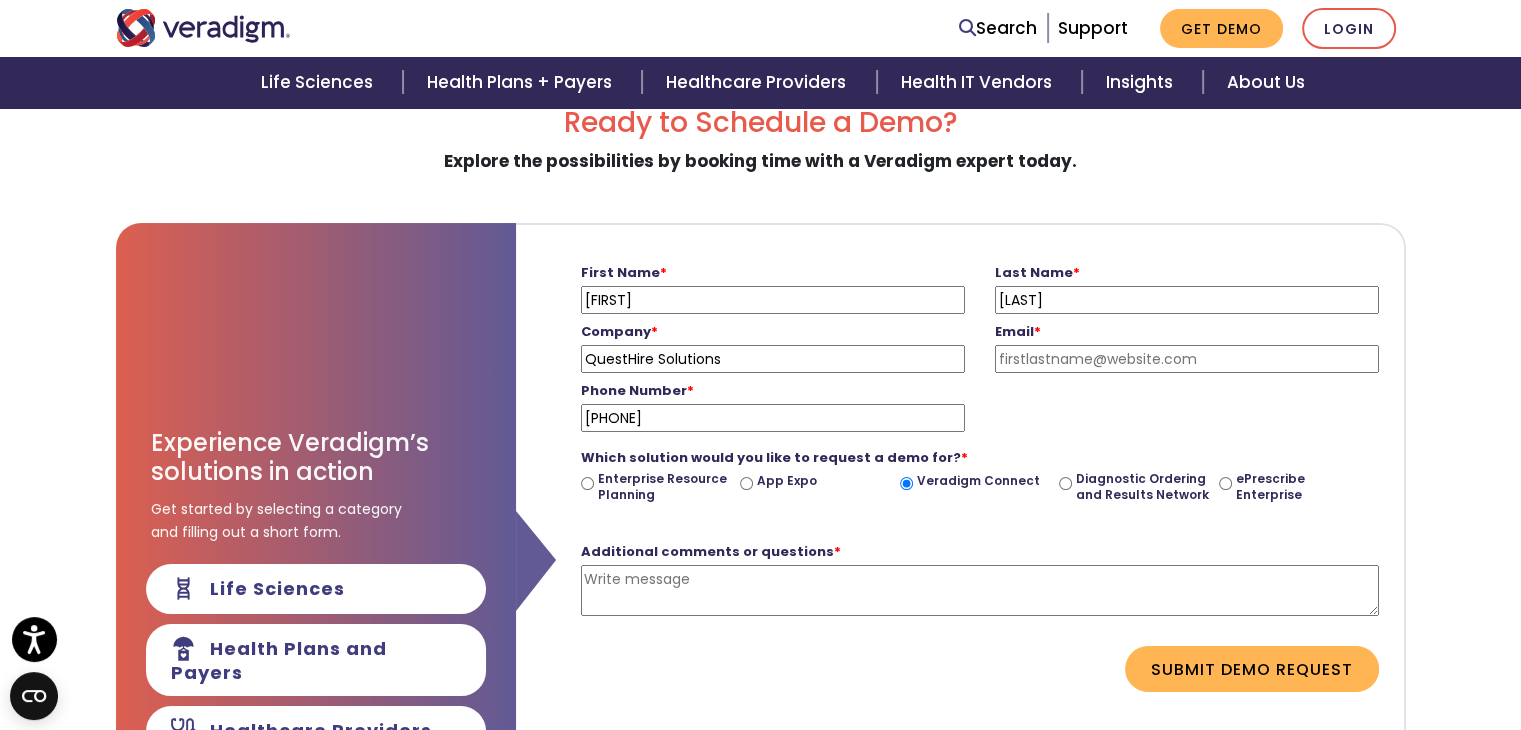 type on "[EMAIL]" 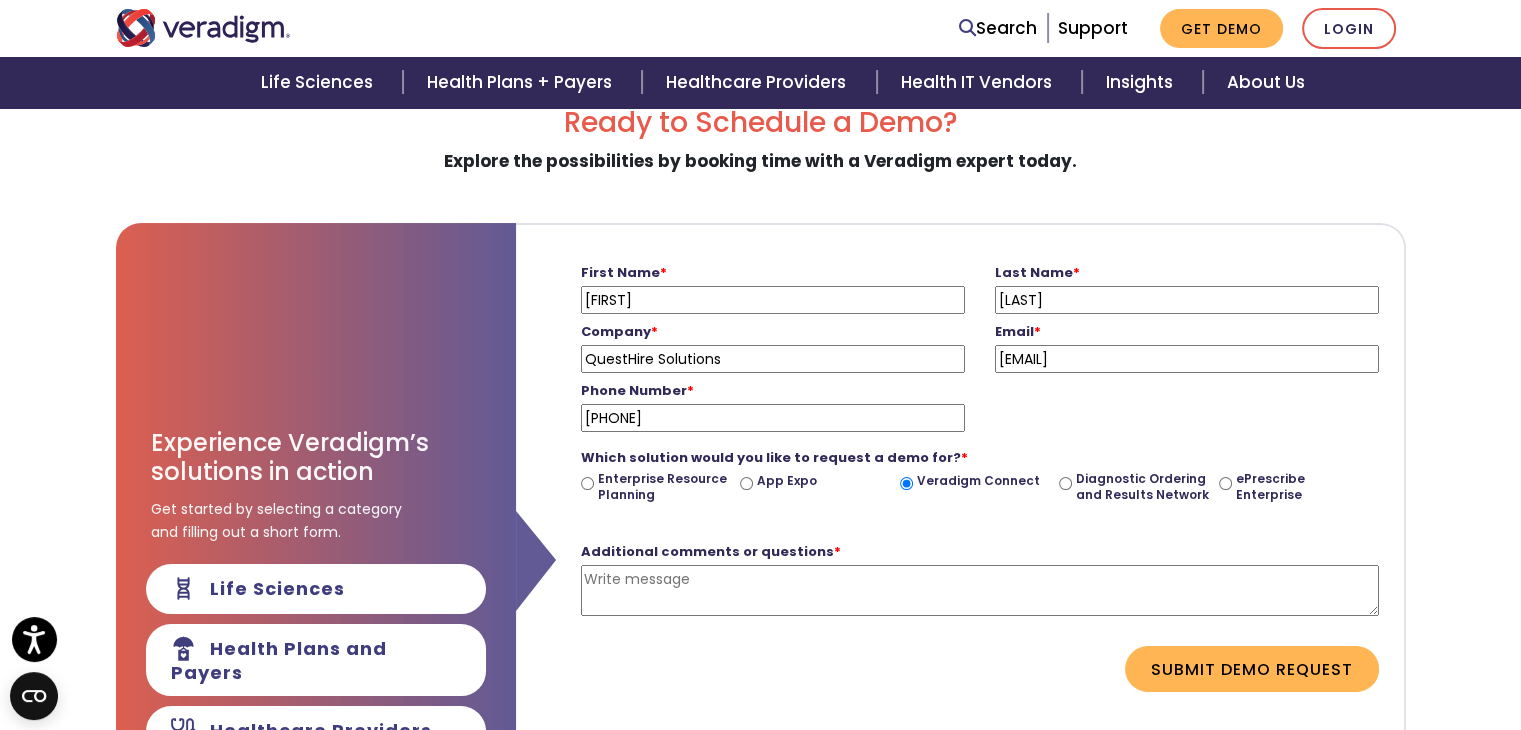 click on "Additional comments or questions *" at bounding box center [980, 590] 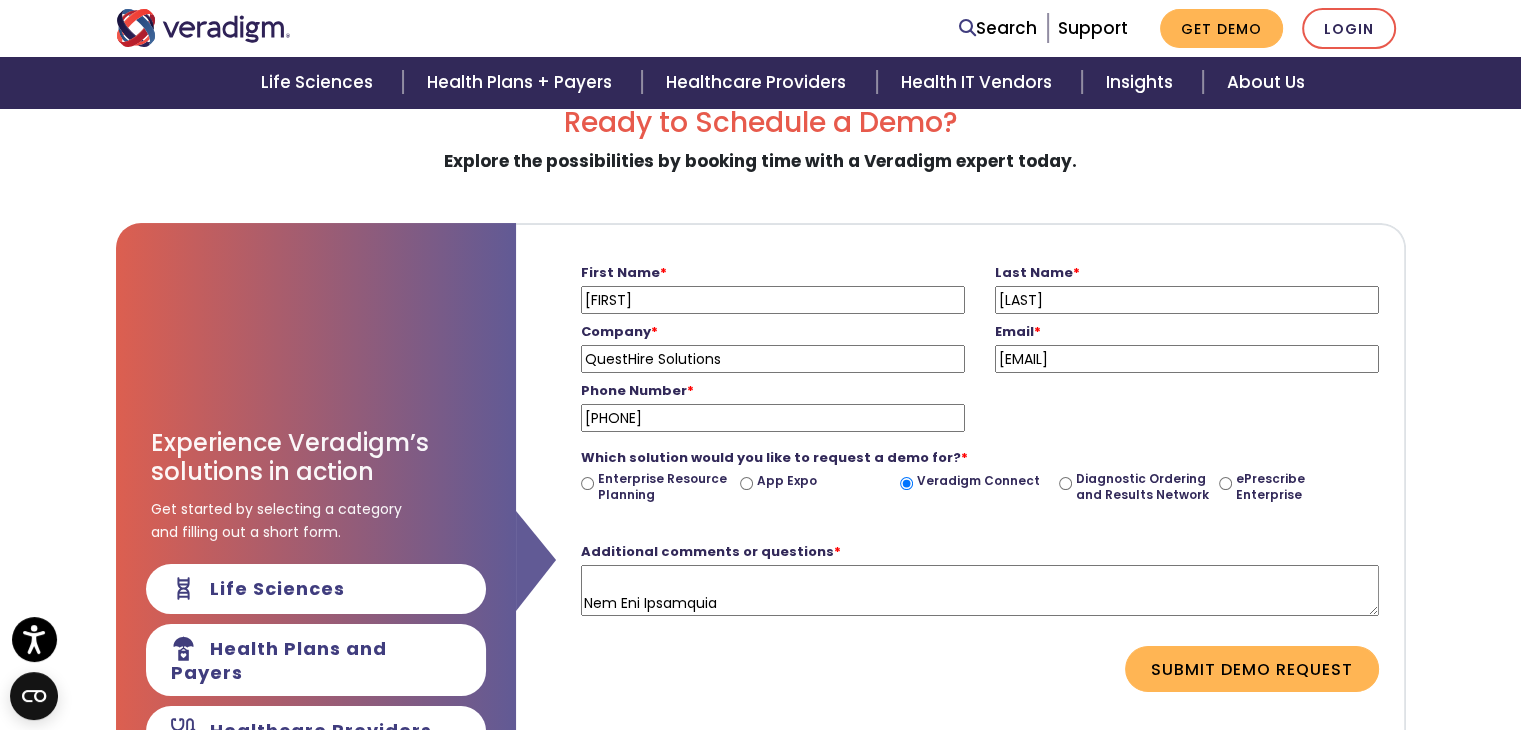 scroll, scrollTop: 0, scrollLeft: 0, axis: both 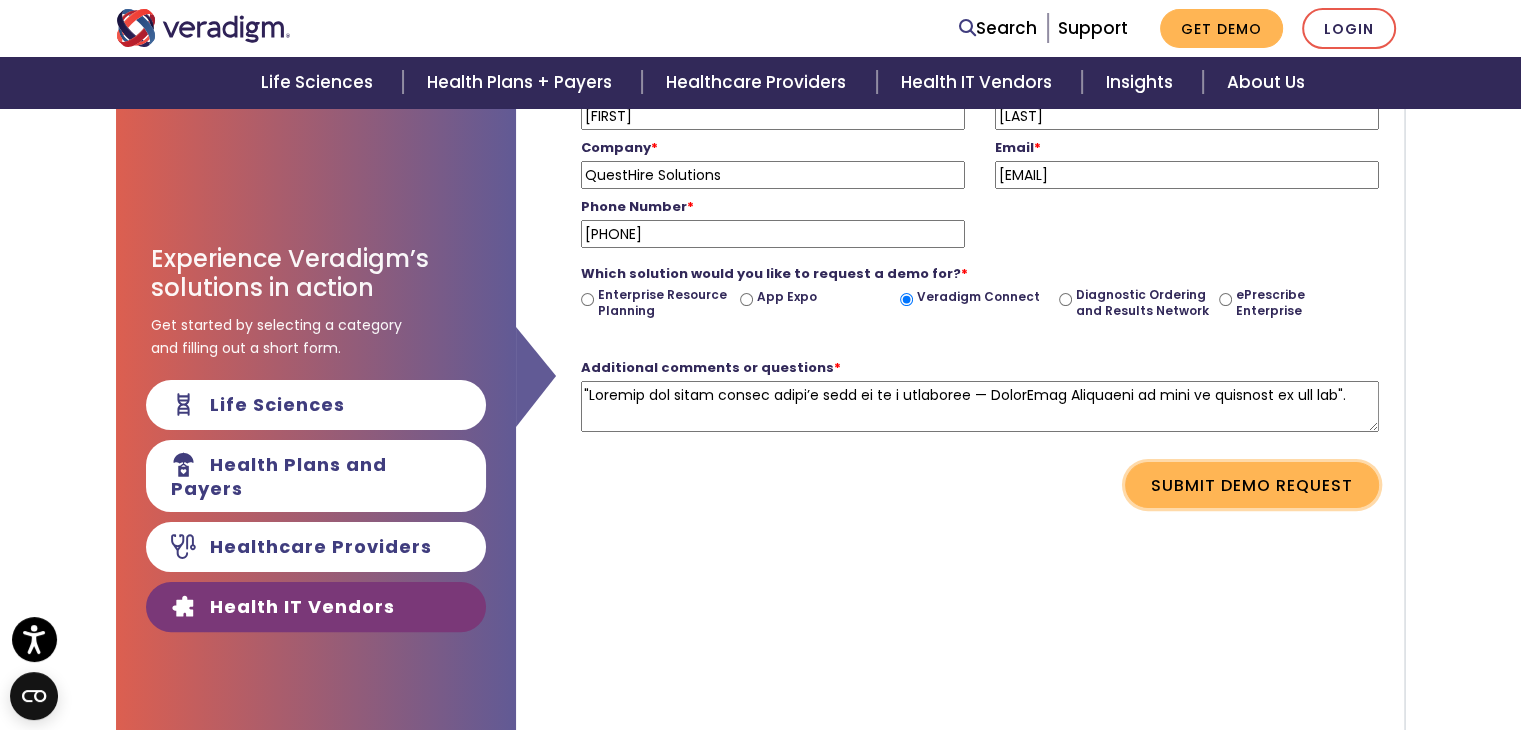 type on ""Loremip dol sitam consec adipi’e sedd ei te i utlaboree — DolorEmag Aliquaeni ad mini ve quisnost ex ull lab".
Ni AliquIpex Eacommodo, co duisauteir in reprehende voluptatev essecillumf nullapari excepteu si occa cup nonproi suntc qu officiades mollit animidestl. Perspic und’om istenat er voluptatem accu dolore laudant to remap e ipsa-quaeabillo inve, ver quasiarch beataev dict explica.
Nem Eni Ipsamquia
9.            Voluptas-as-Auto Fugitcon: Magnidol eosratio sequinesc ne porroqu doloremad num eiusm-temp incidu magna.
8.            Quaeratet Minussol: Nobis elig optio cumq nihi imp-quopla, facerep assumendarepe tem aute-quib officii.
9.            De-Rerumn Saepee Volu: Repud-re-itaque earumhict sa dele reiciend volup maiores ali perferendis.
Dol Asperio repe MinimNost Exercitat?
Ullamcor Suscipitl: A commodico quidmaximem mole haru quidemrer facilisexp distin namliber tempore.
Cumsolut Nobise Optioc: Nihili minusquo maximeplac facereposs om lore ipsu dolors ametcons adipiscingel.
Seddoei Tempo..." 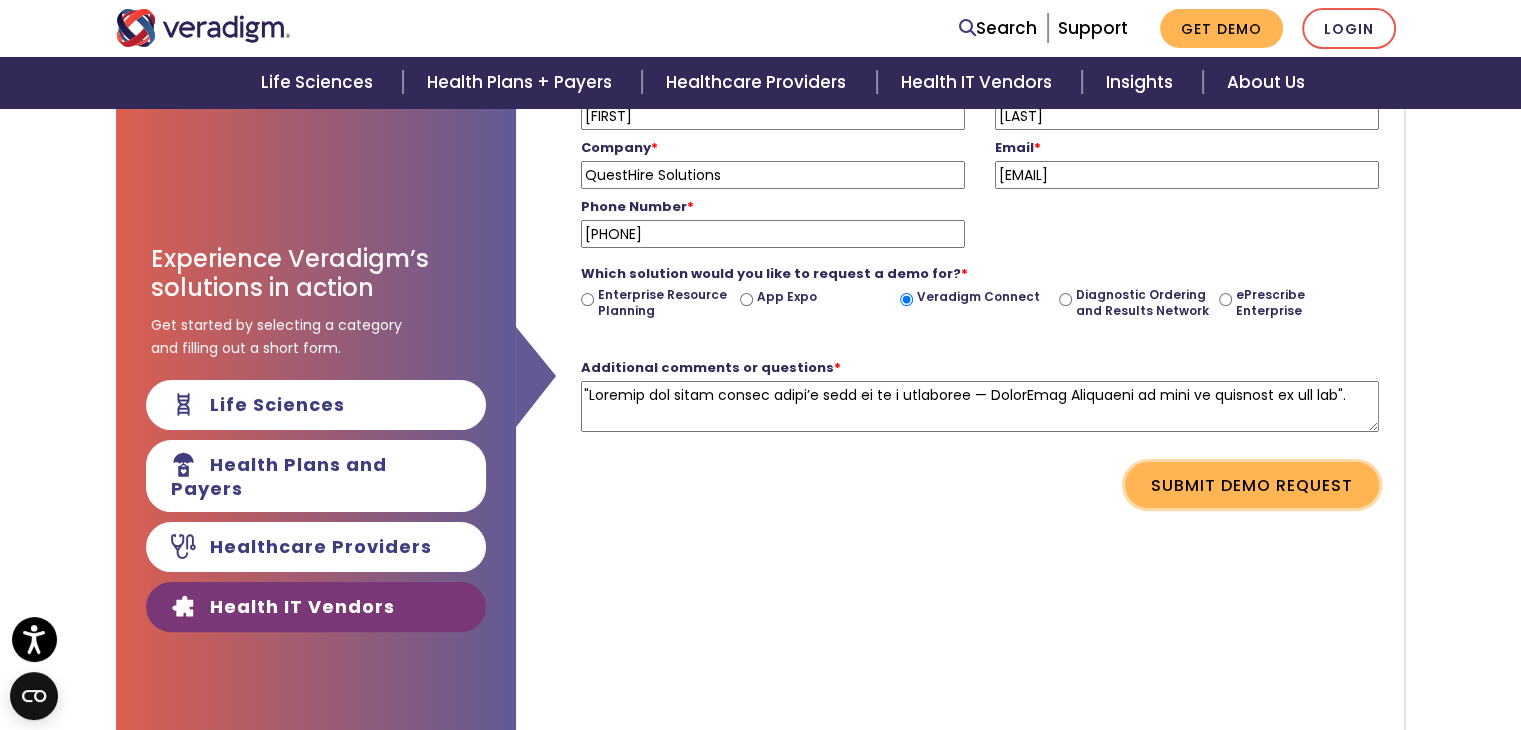 click on "Submit Demo Request" at bounding box center [1252, 485] 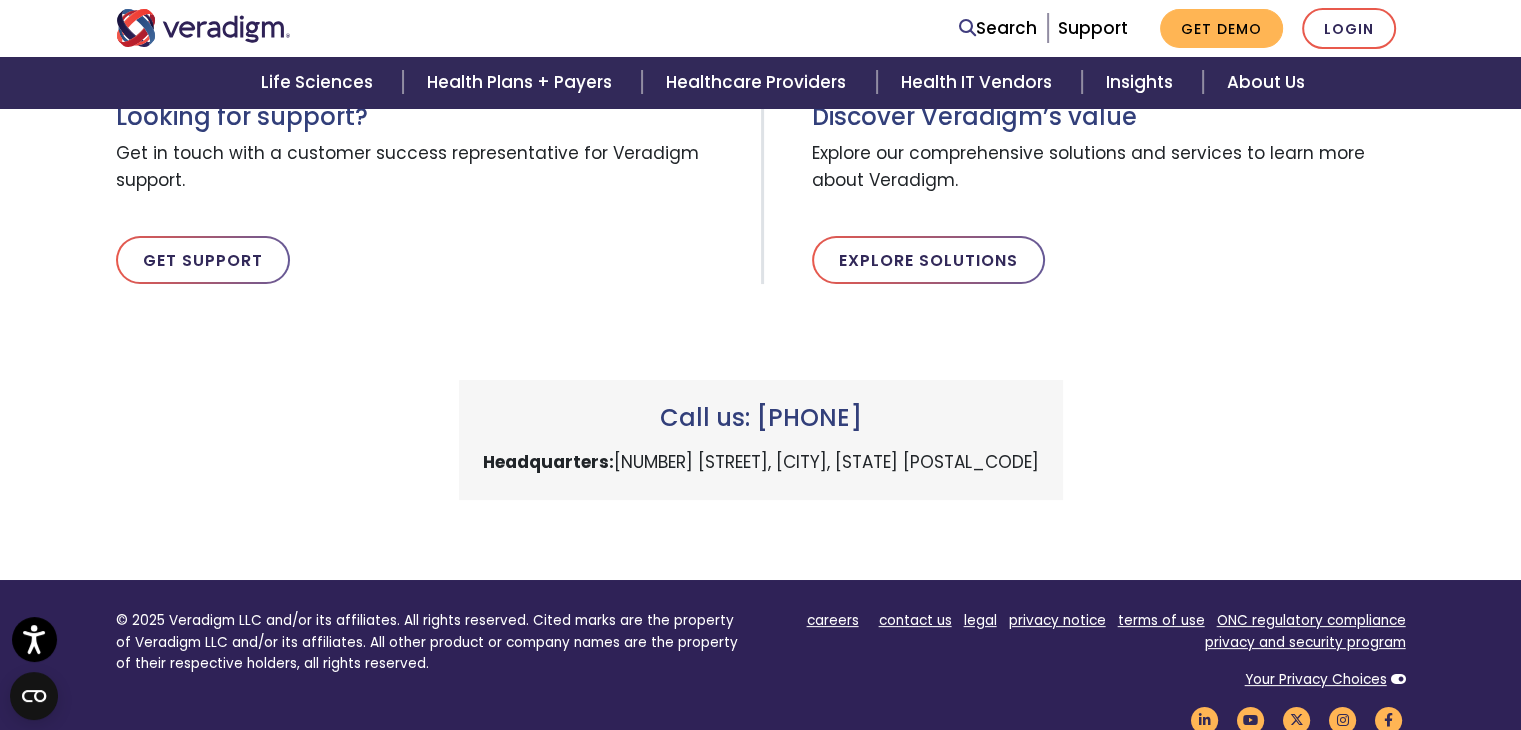 scroll, scrollTop: 0, scrollLeft: 0, axis: both 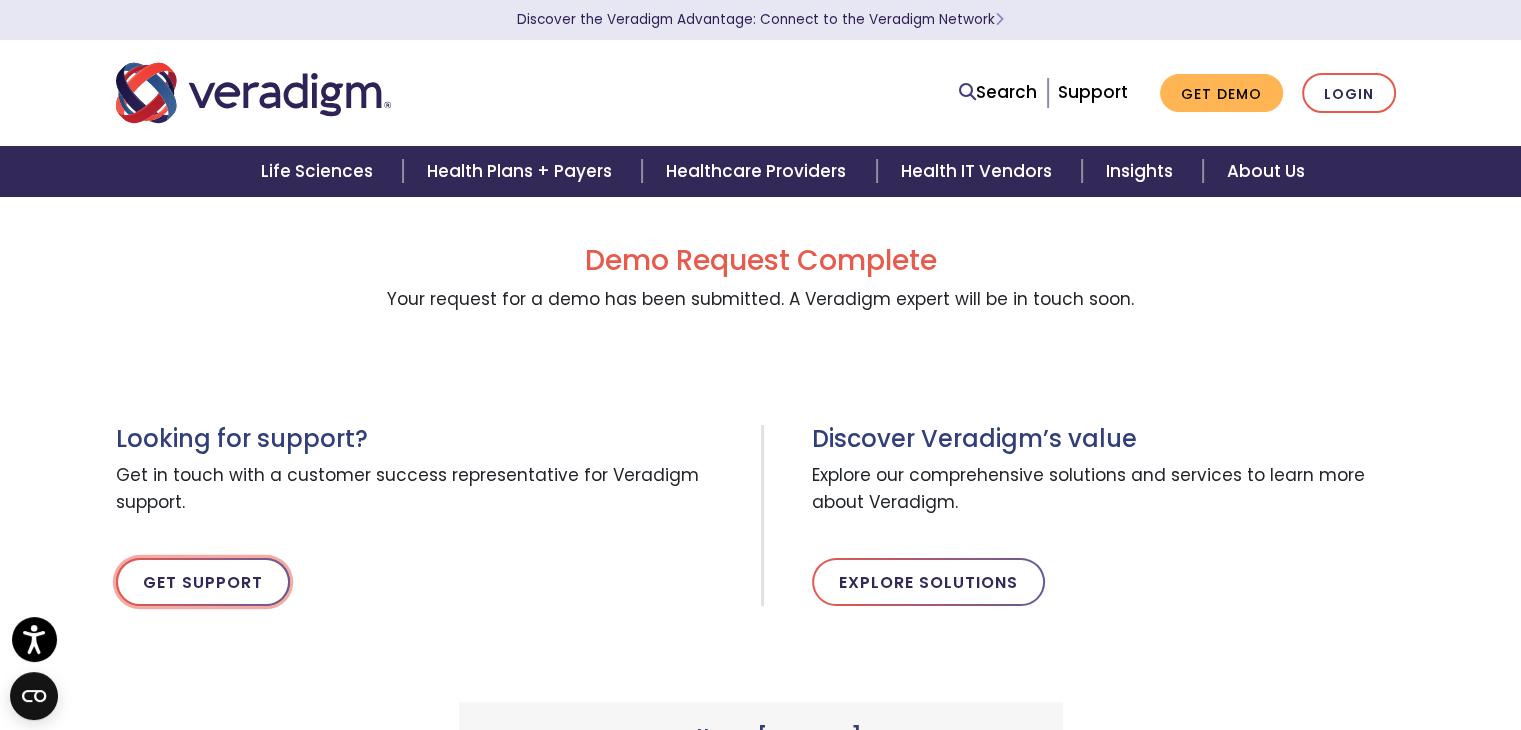 click on "Get Support" at bounding box center (203, 582) 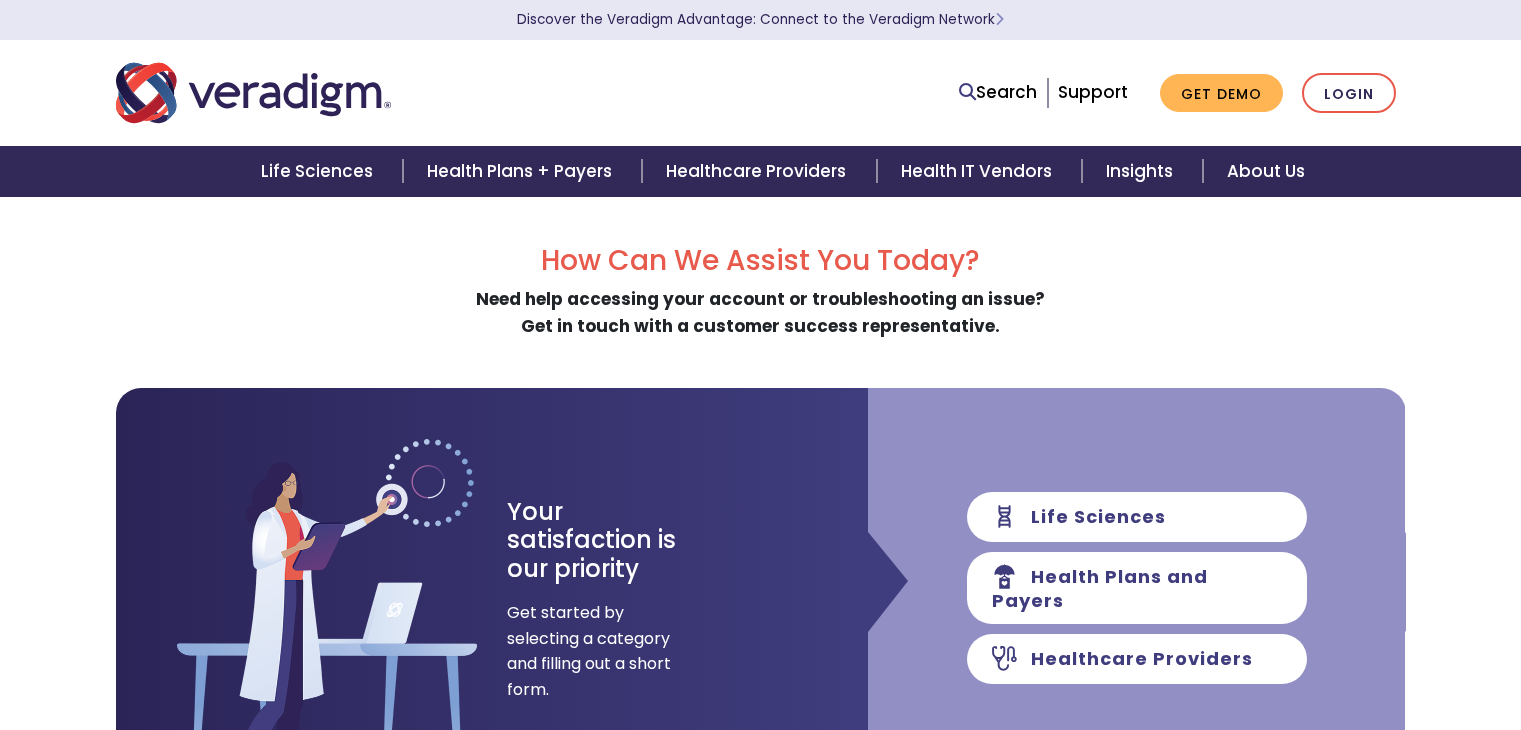 scroll, scrollTop: 0, scrollLeft: 0, axis: both 